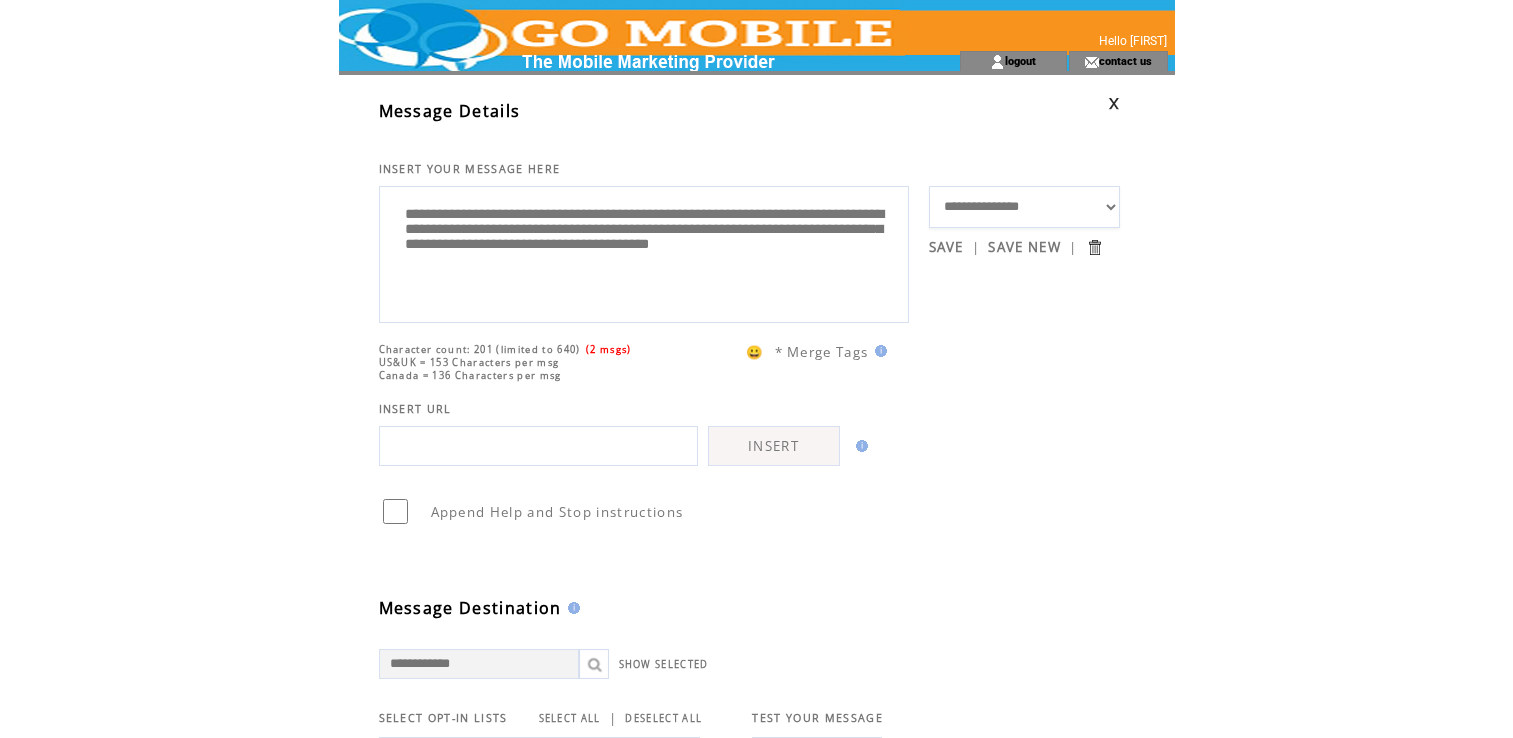scroll, scrollTop: 0, scrollLeft: 0, axis: both 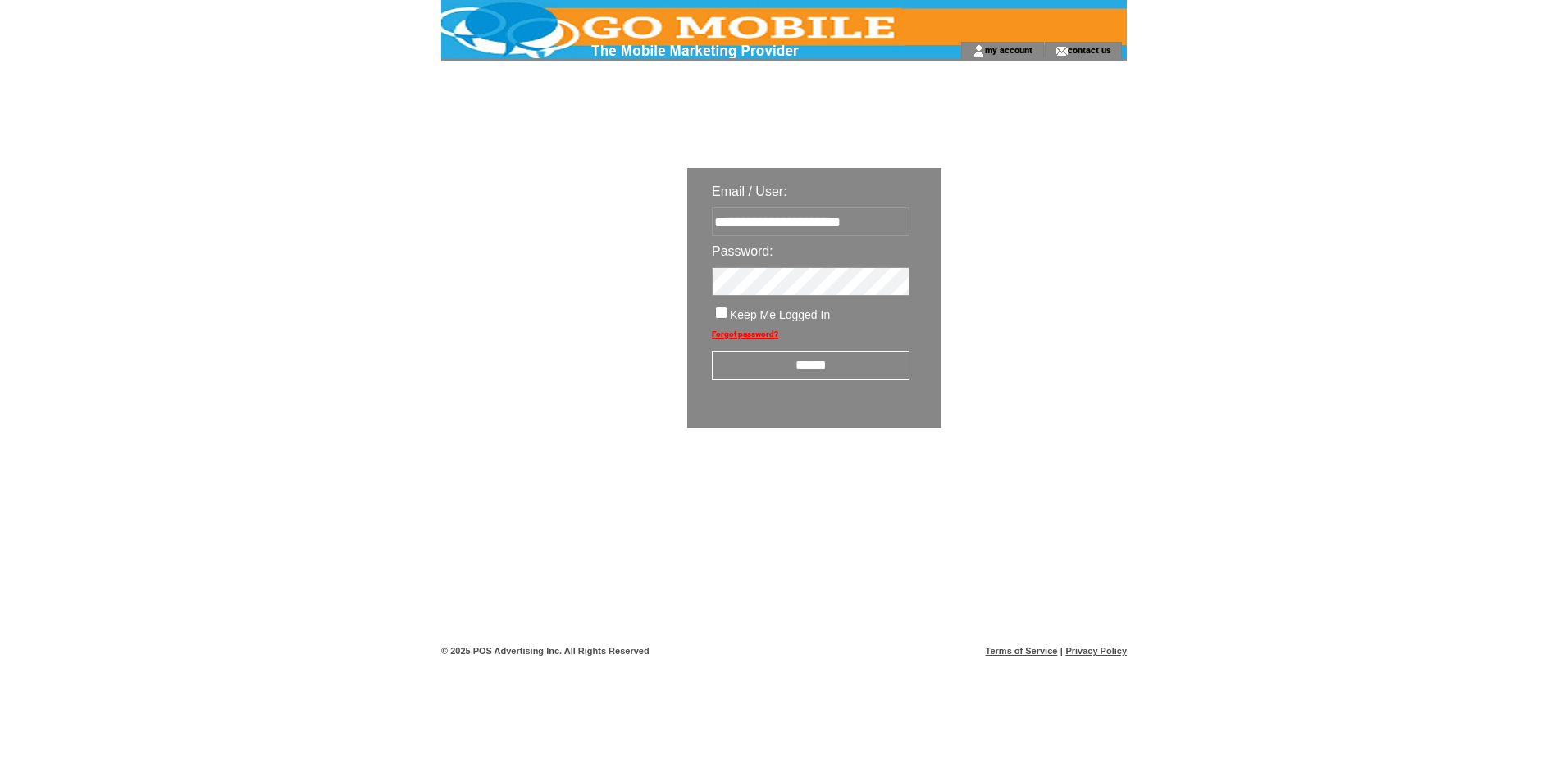 drag, startPoint x: 742, startPoint y: 263, endPoint x: 1203, endPoint y: 268, distance: 461.02711 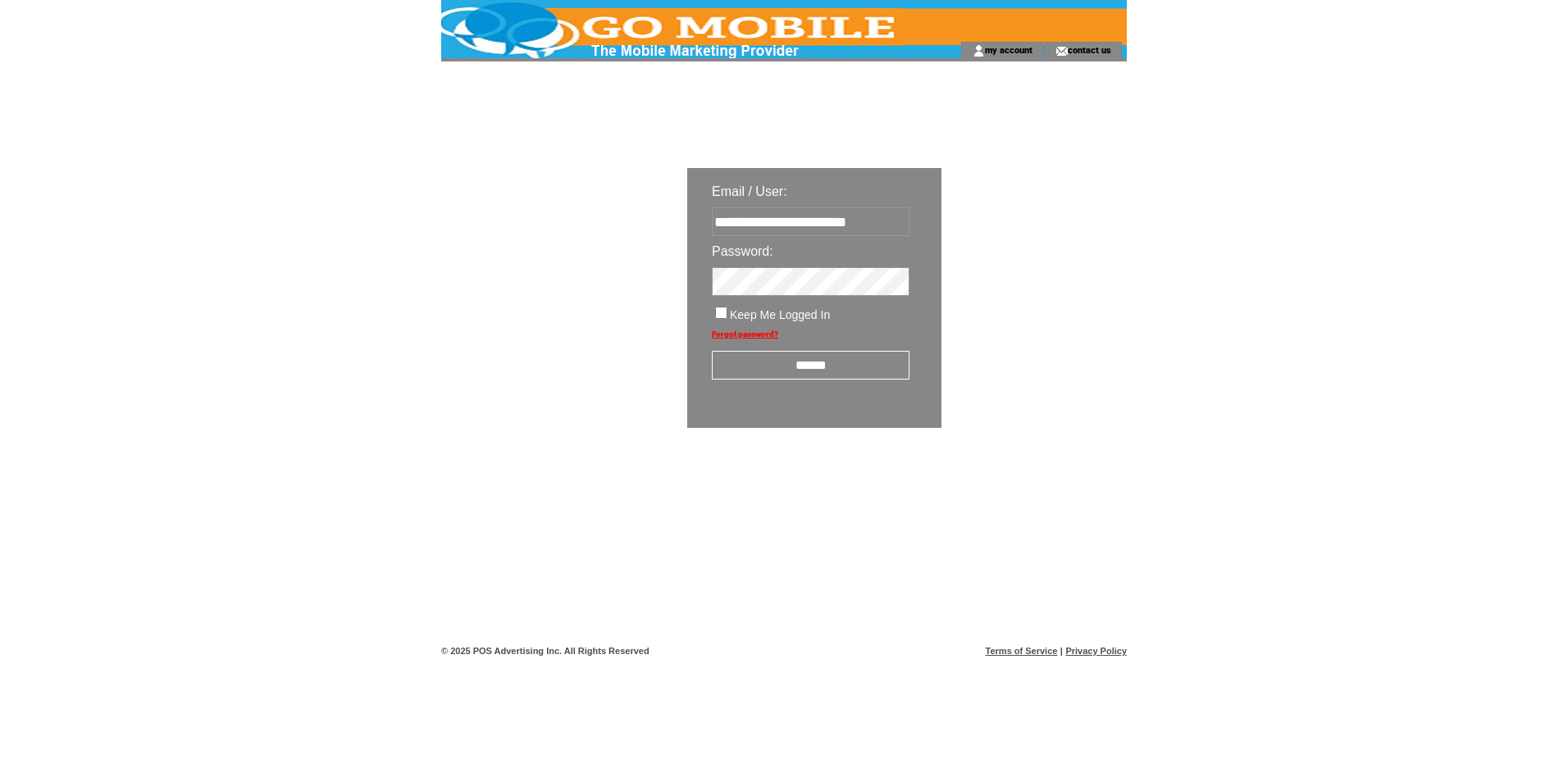 type on "**********" 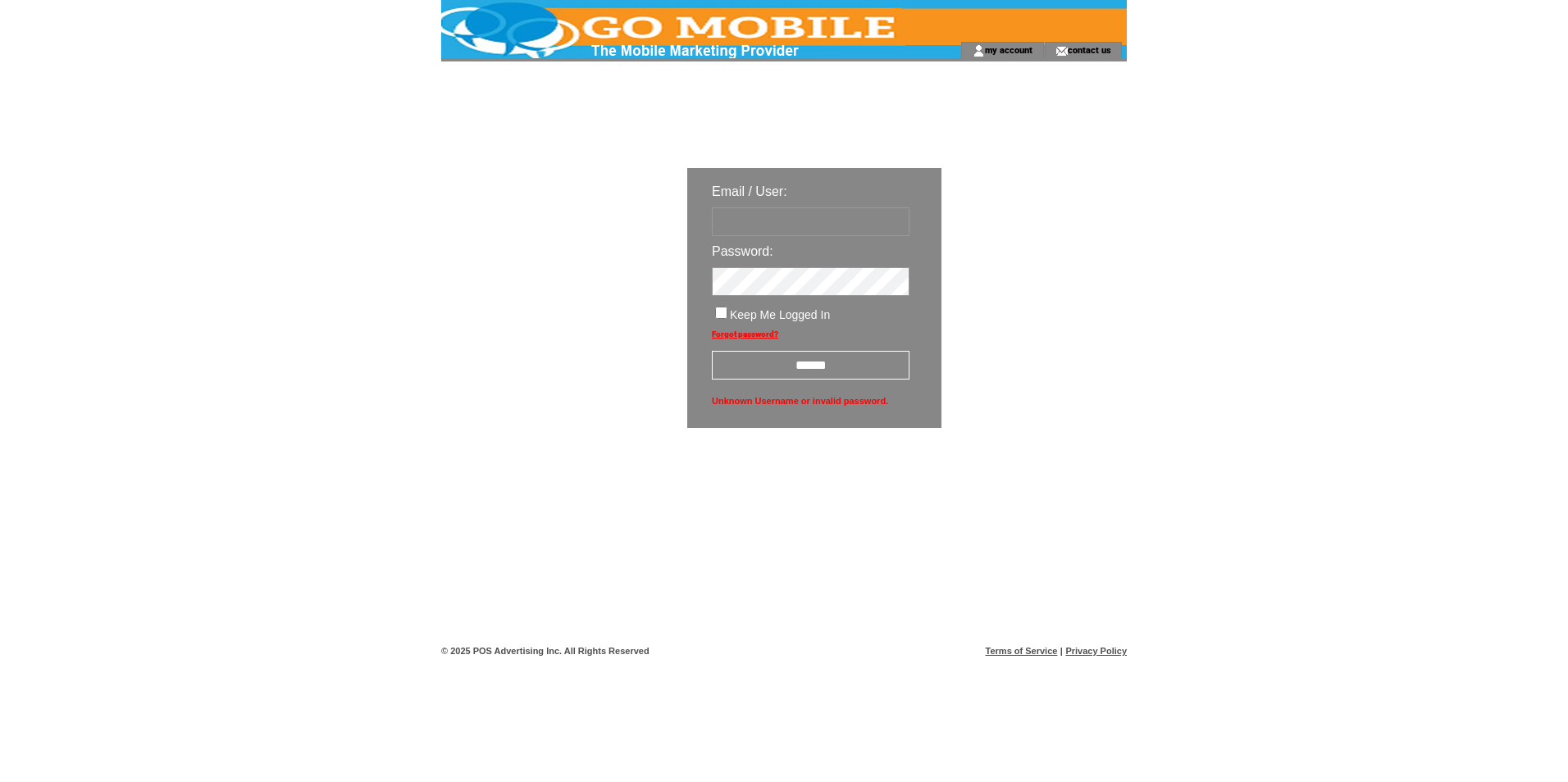 scroll, scrollTop: 0, scrollLeft: 0, axis: both 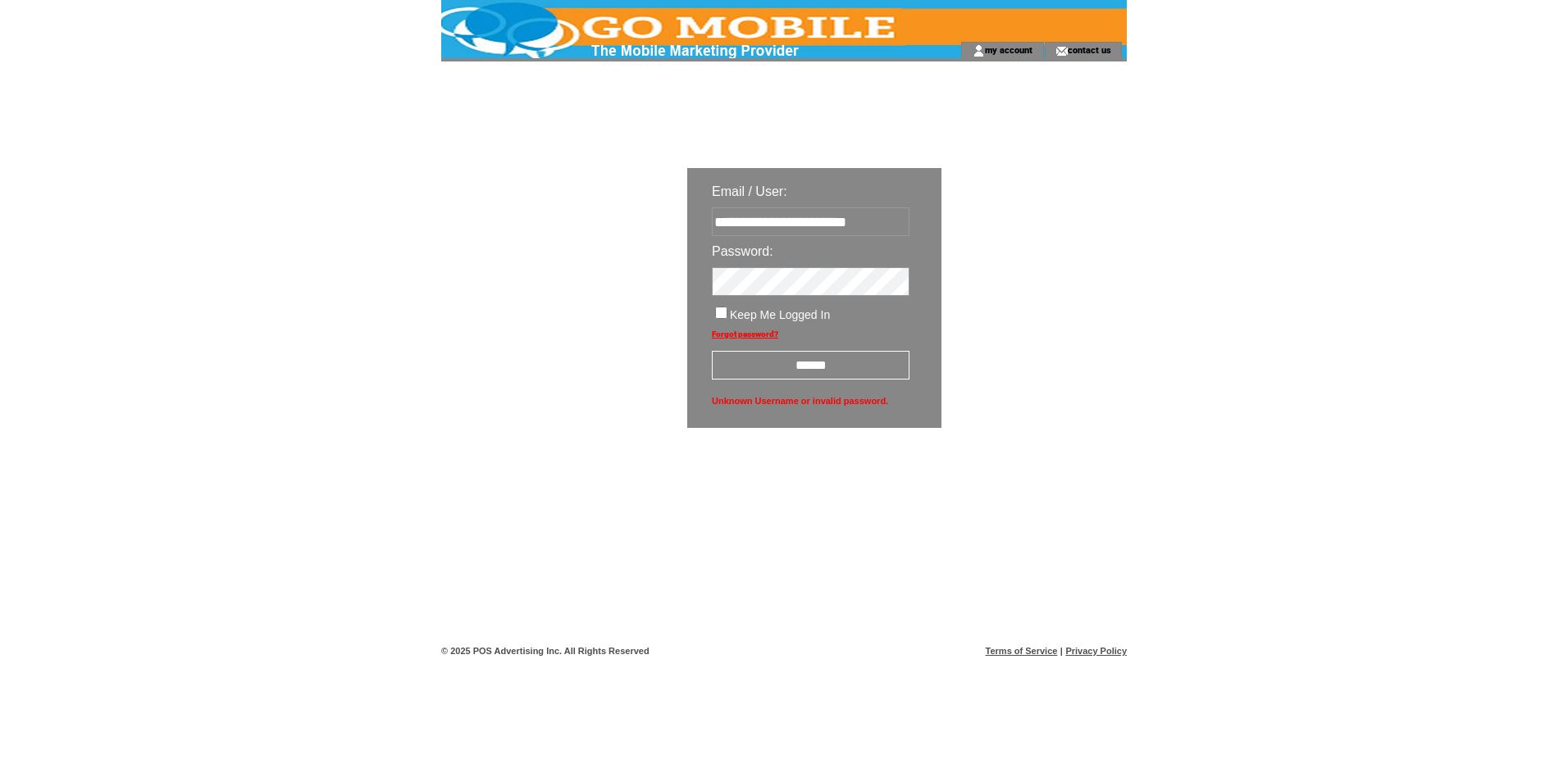 type on "**********" 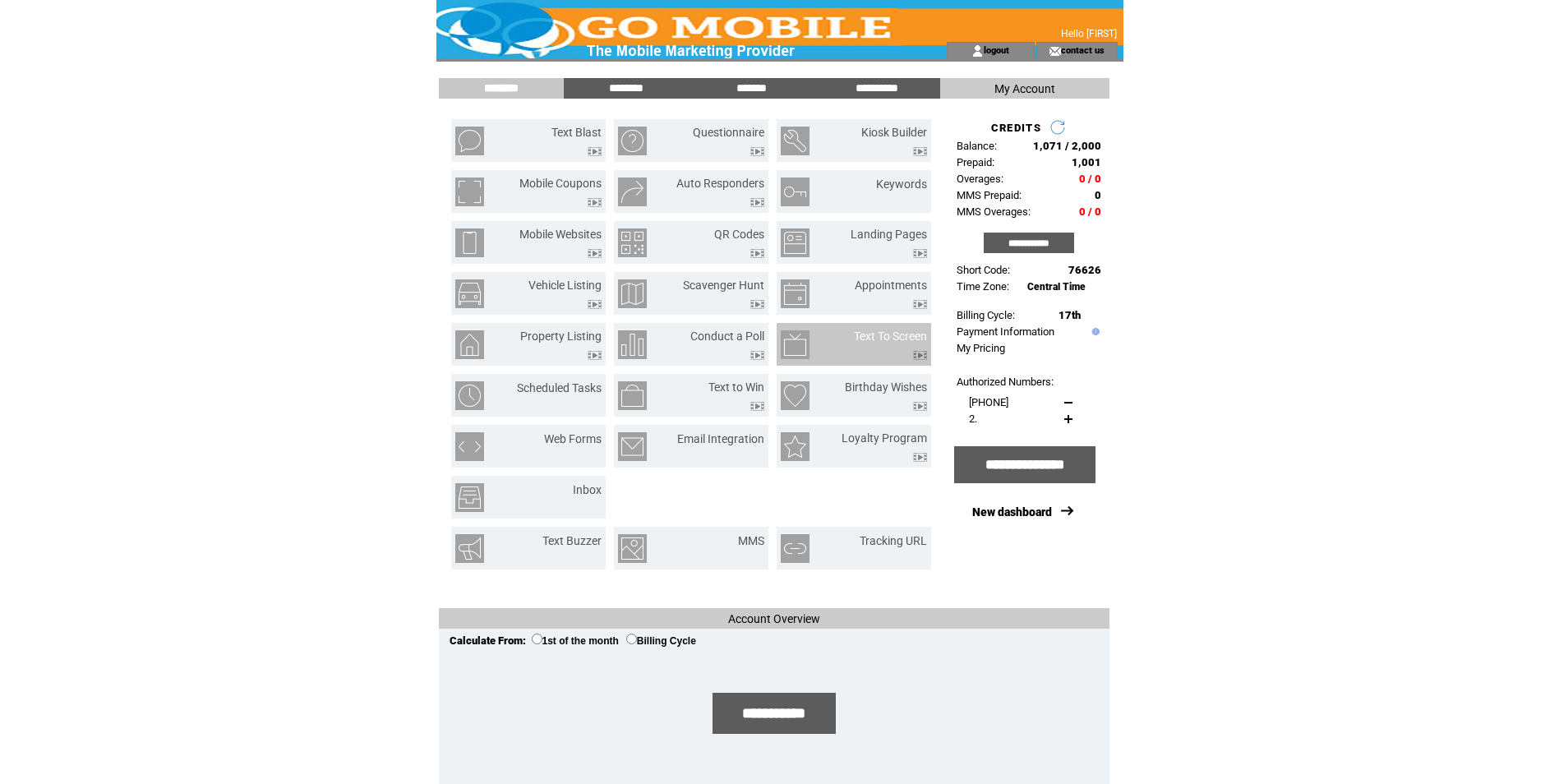 scroll, scrollTop: 0, scrollLeft: 0, axis: both 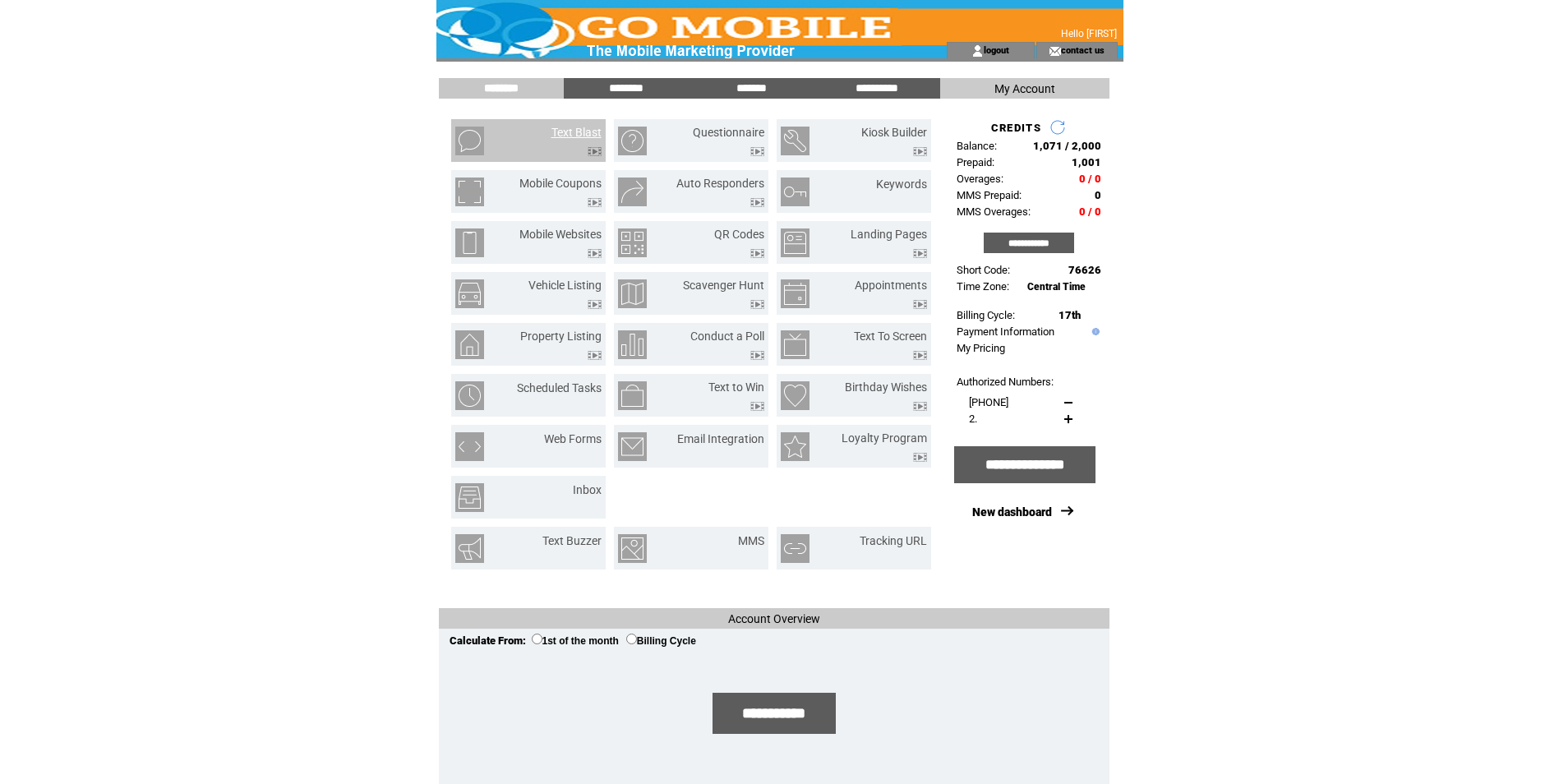click on "Text Blast" at bounding box center (576, 132) 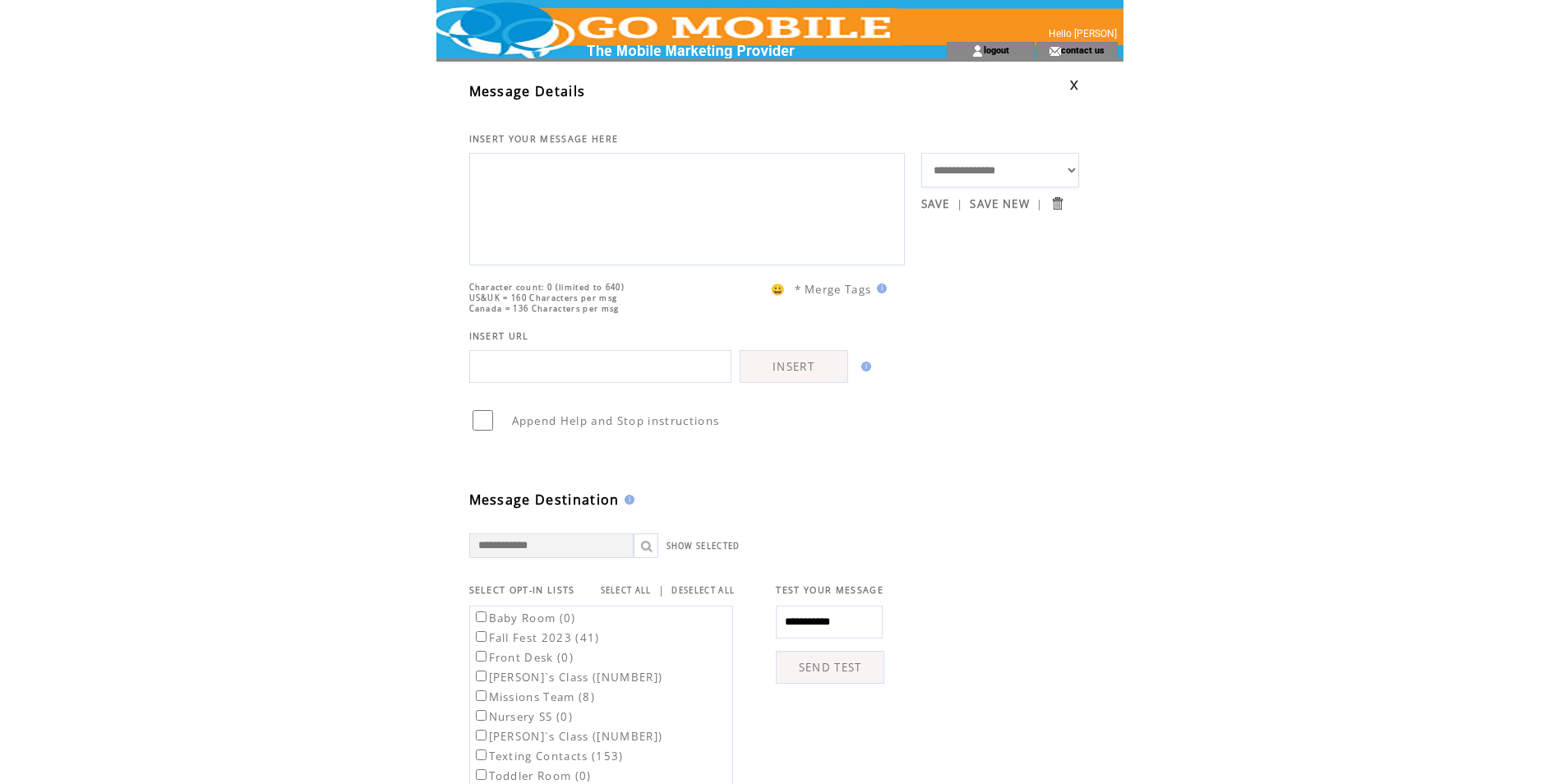 scroll, scrollTop: 0, scrollLeft: 0, axis: both 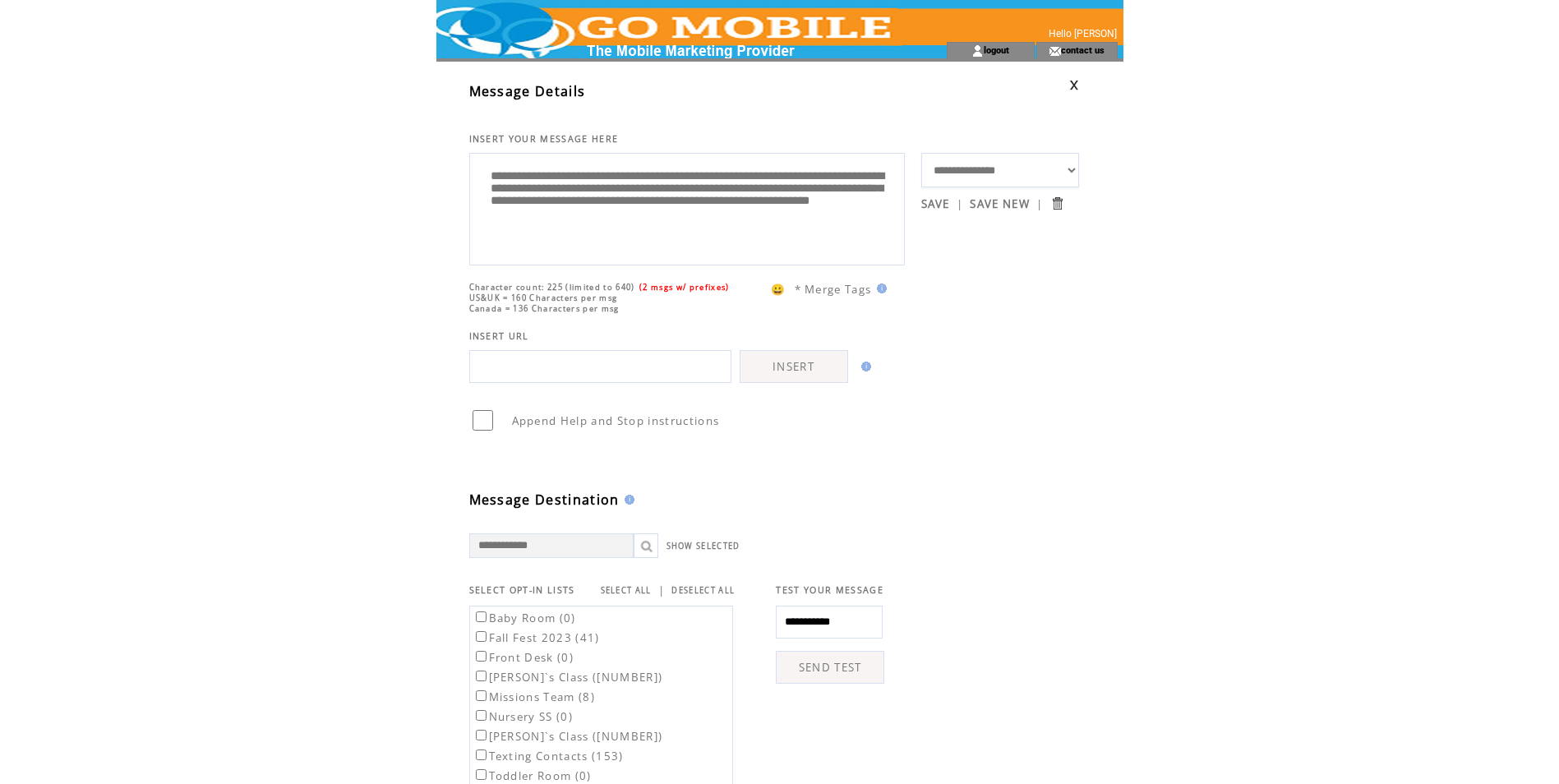 drag, startPoint x: 731, startPoint y: 201, endPoint x: 736, endPoint y: 208, distance: 8.602325 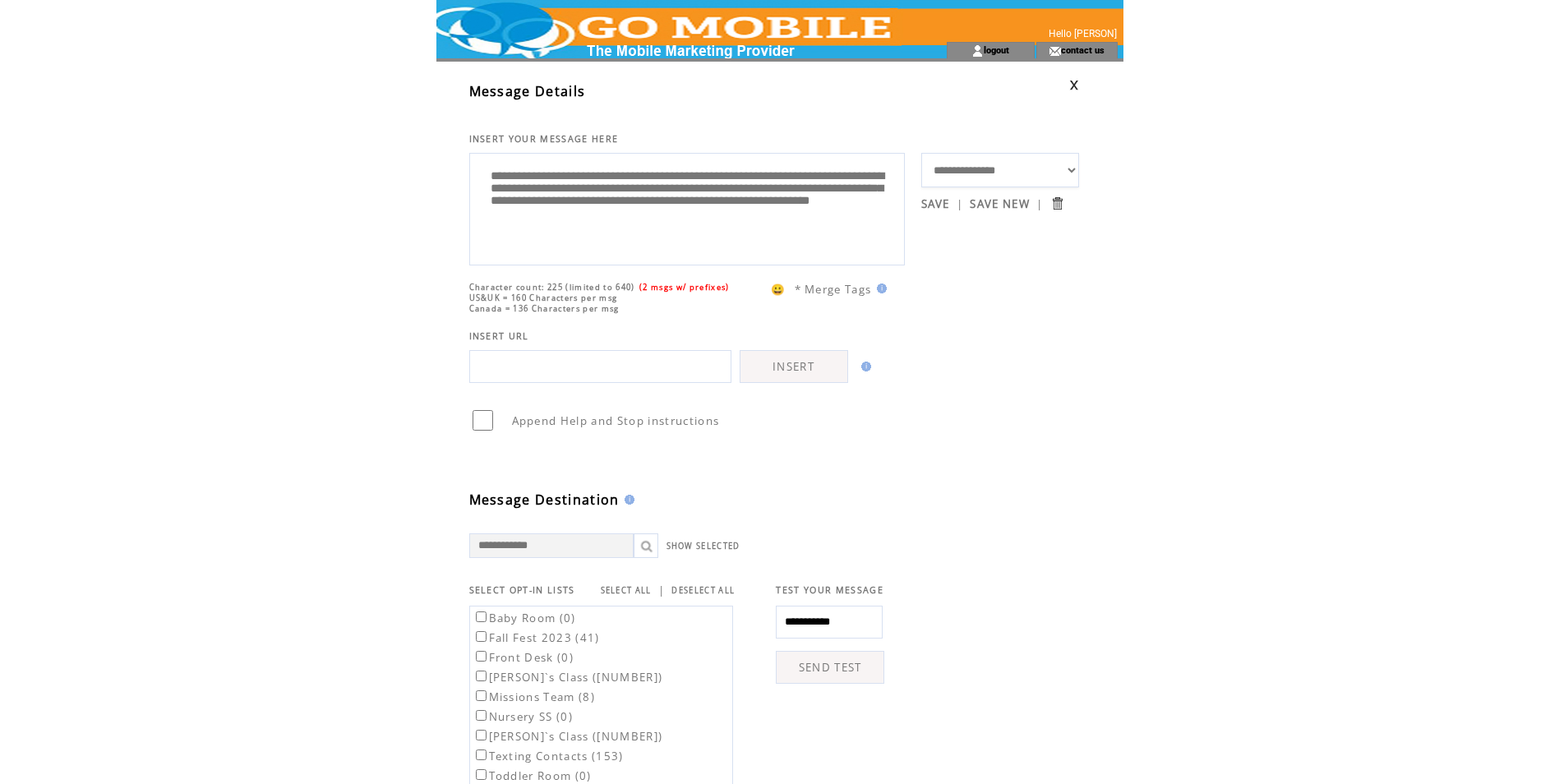 type on "**********" 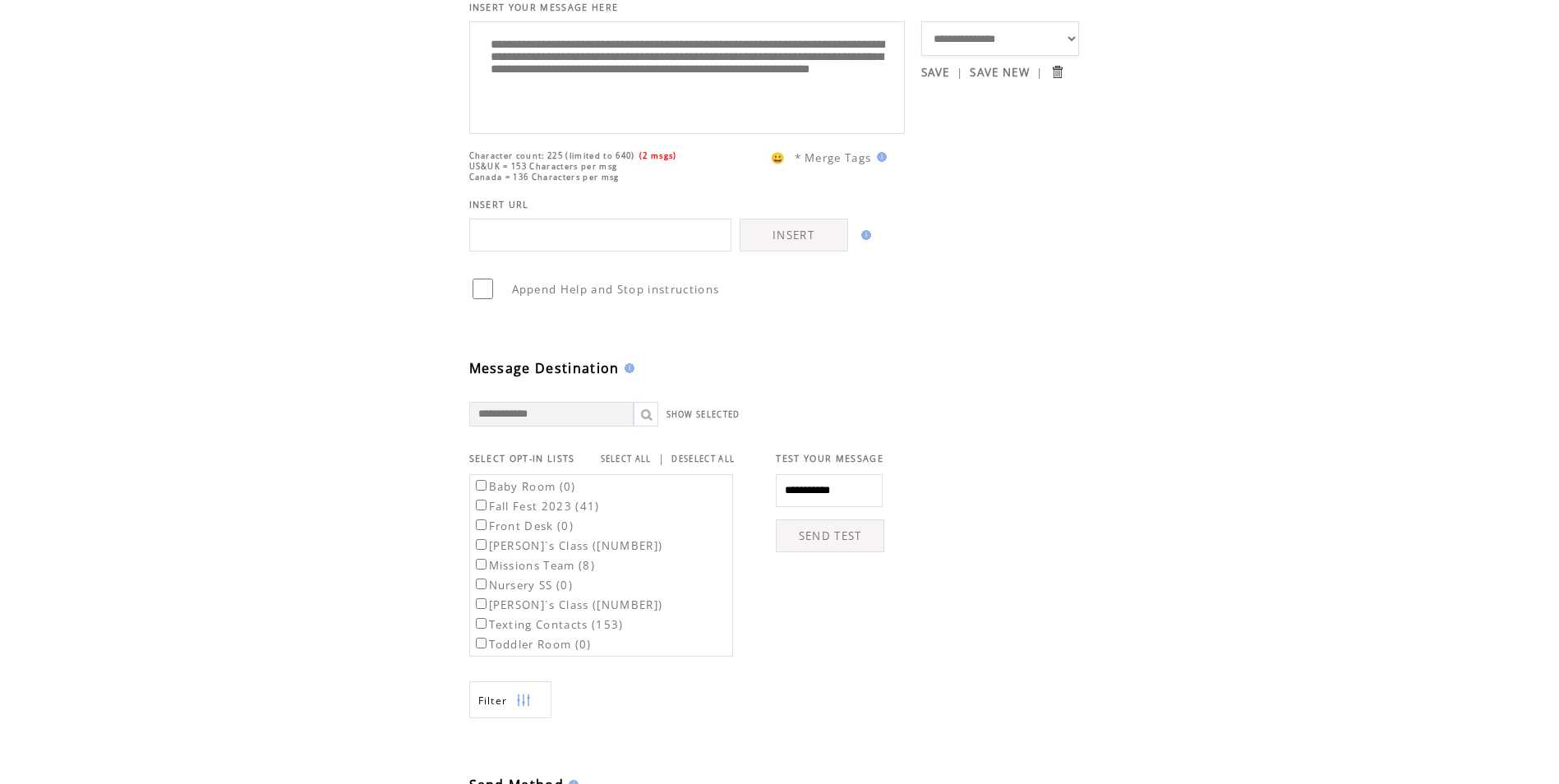scroll, scrollTop: 400, scrollLeft: 0, axis: vertical 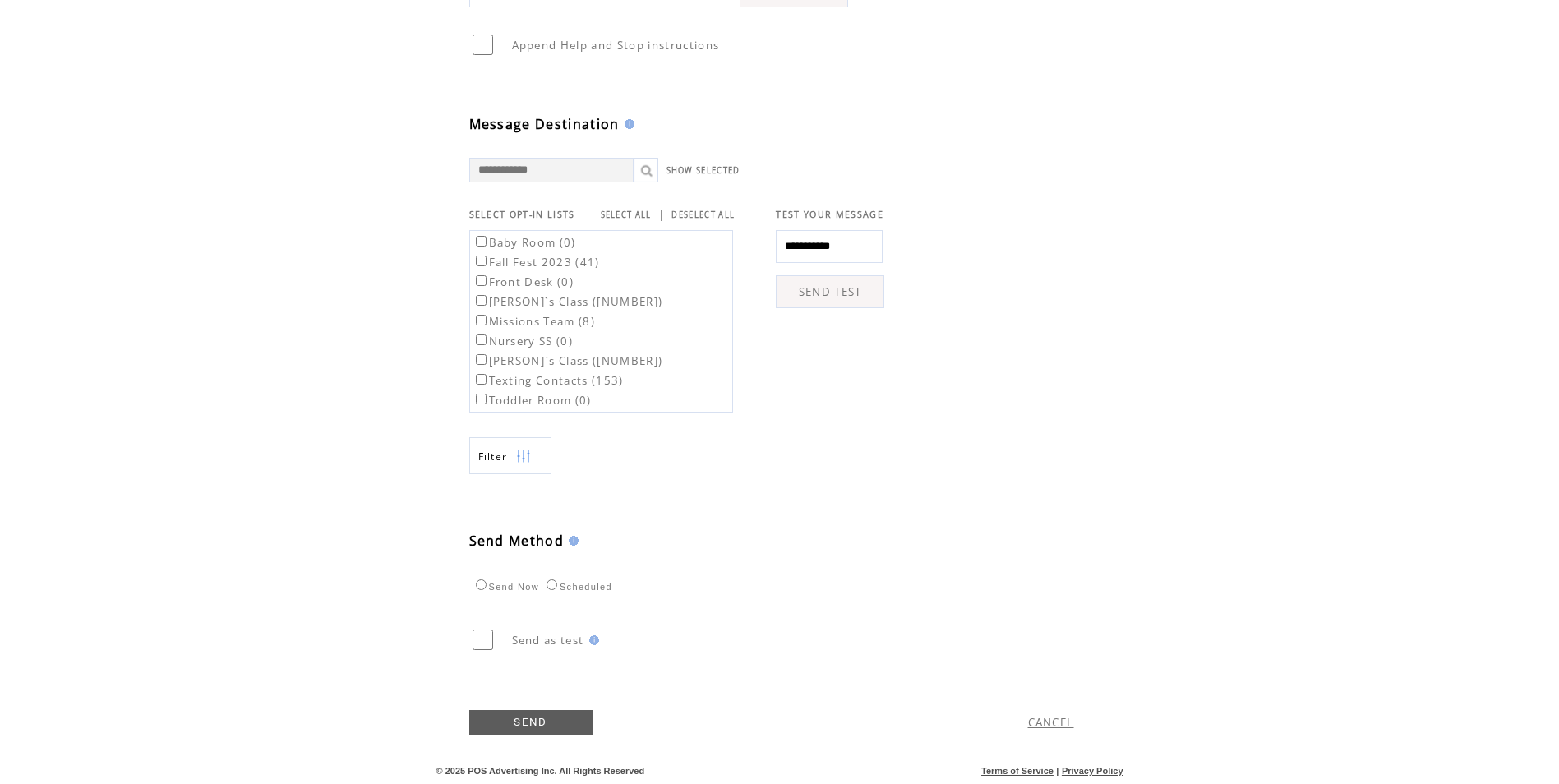 click on "SEND" at bounding box center [531, 722] 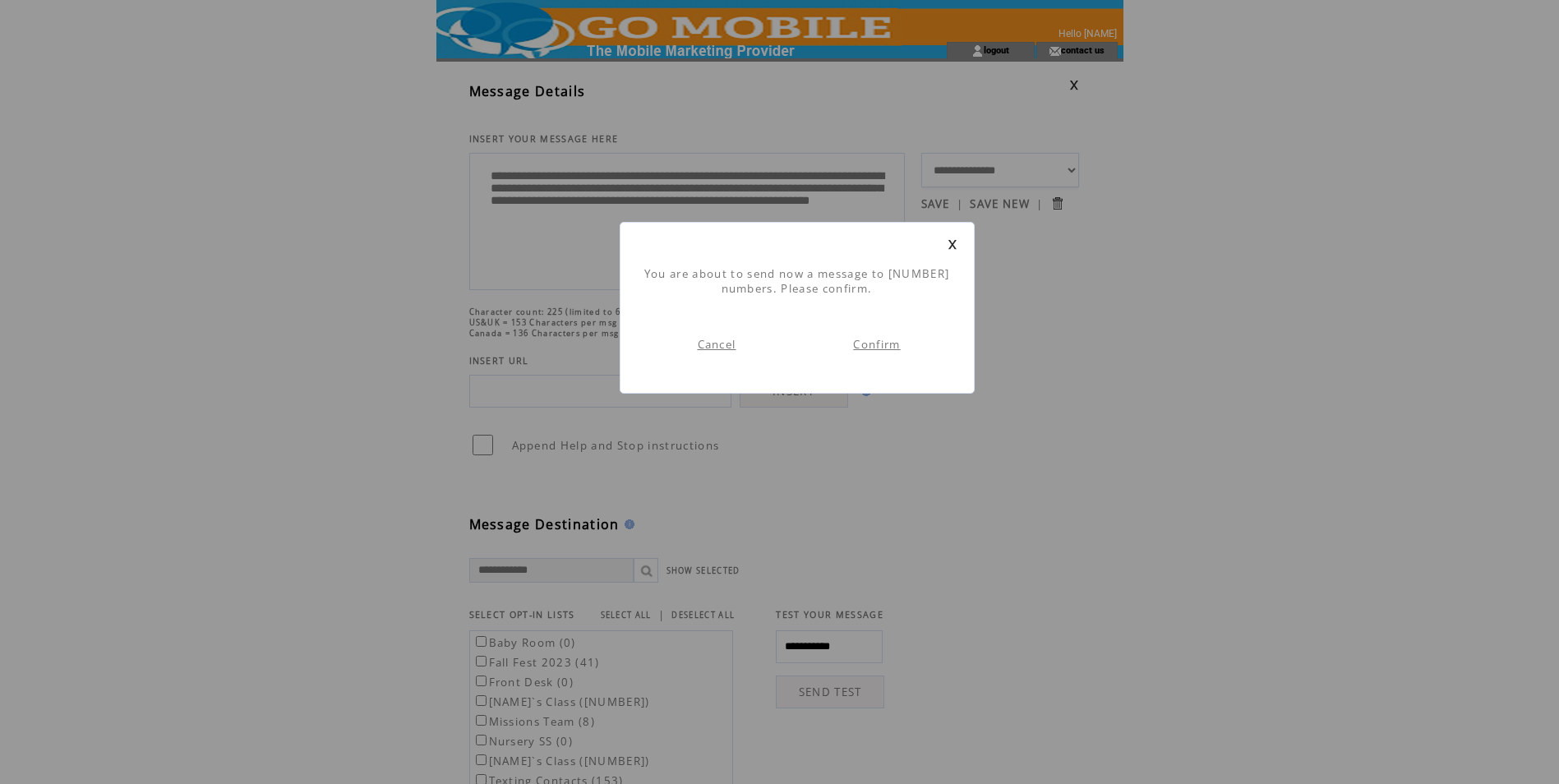 scroll, scrollTop: 1, scrollLeft: 0, axis: vertical 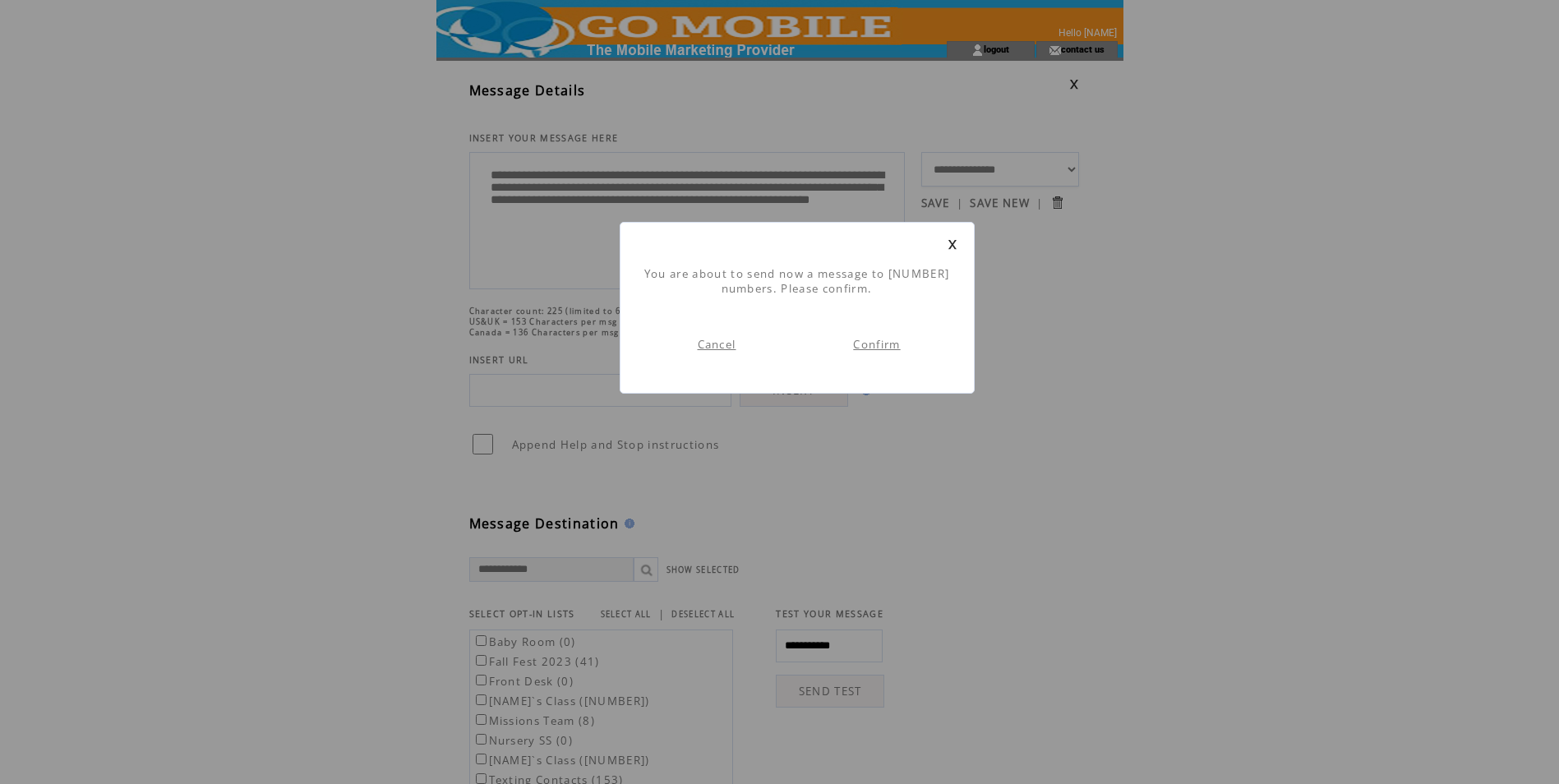 click on "Confirm" at bounding box center [876, 344] 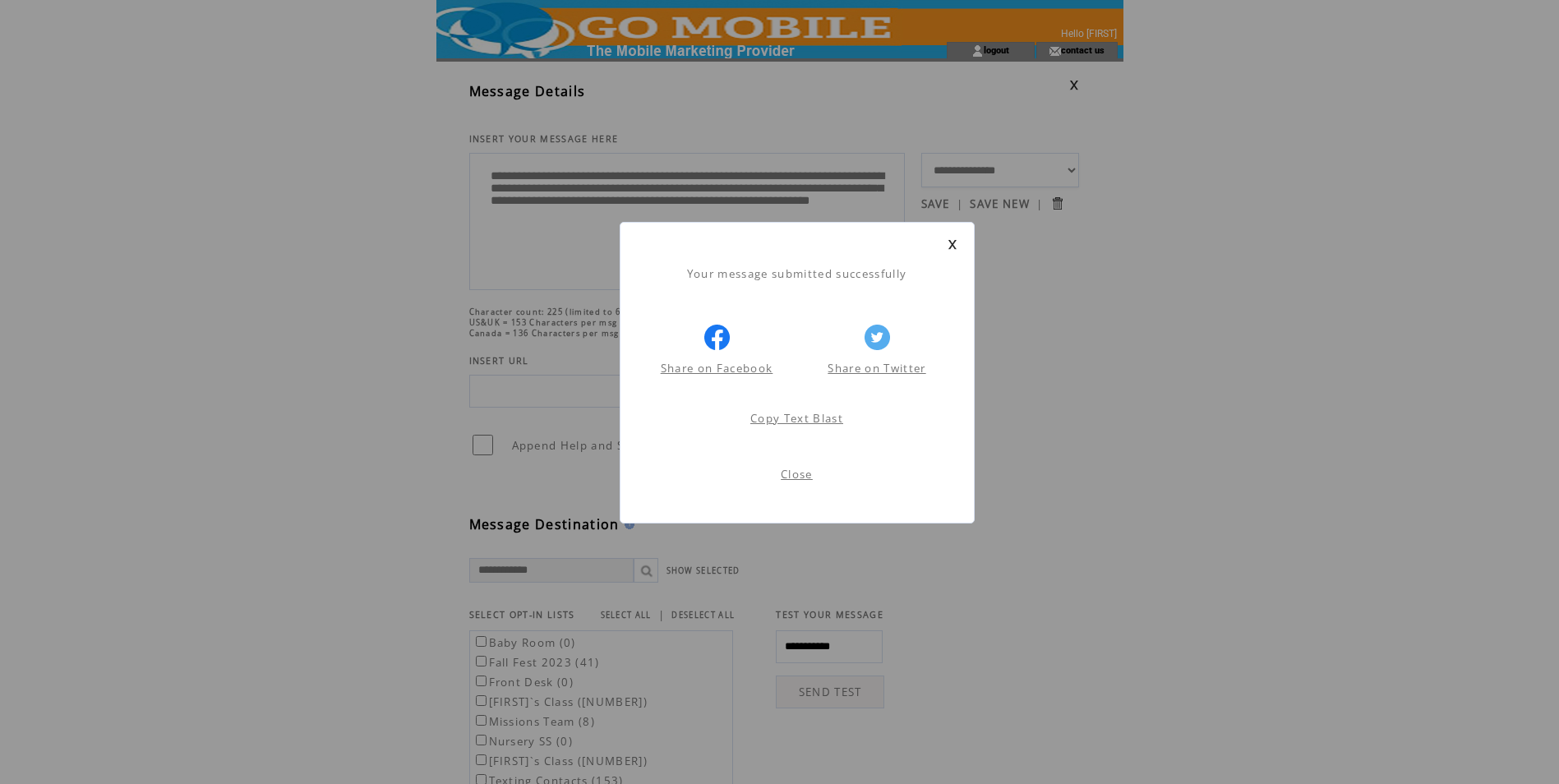 scroll, scrollTop: 1, scrollLeft: 0, axis: vertical 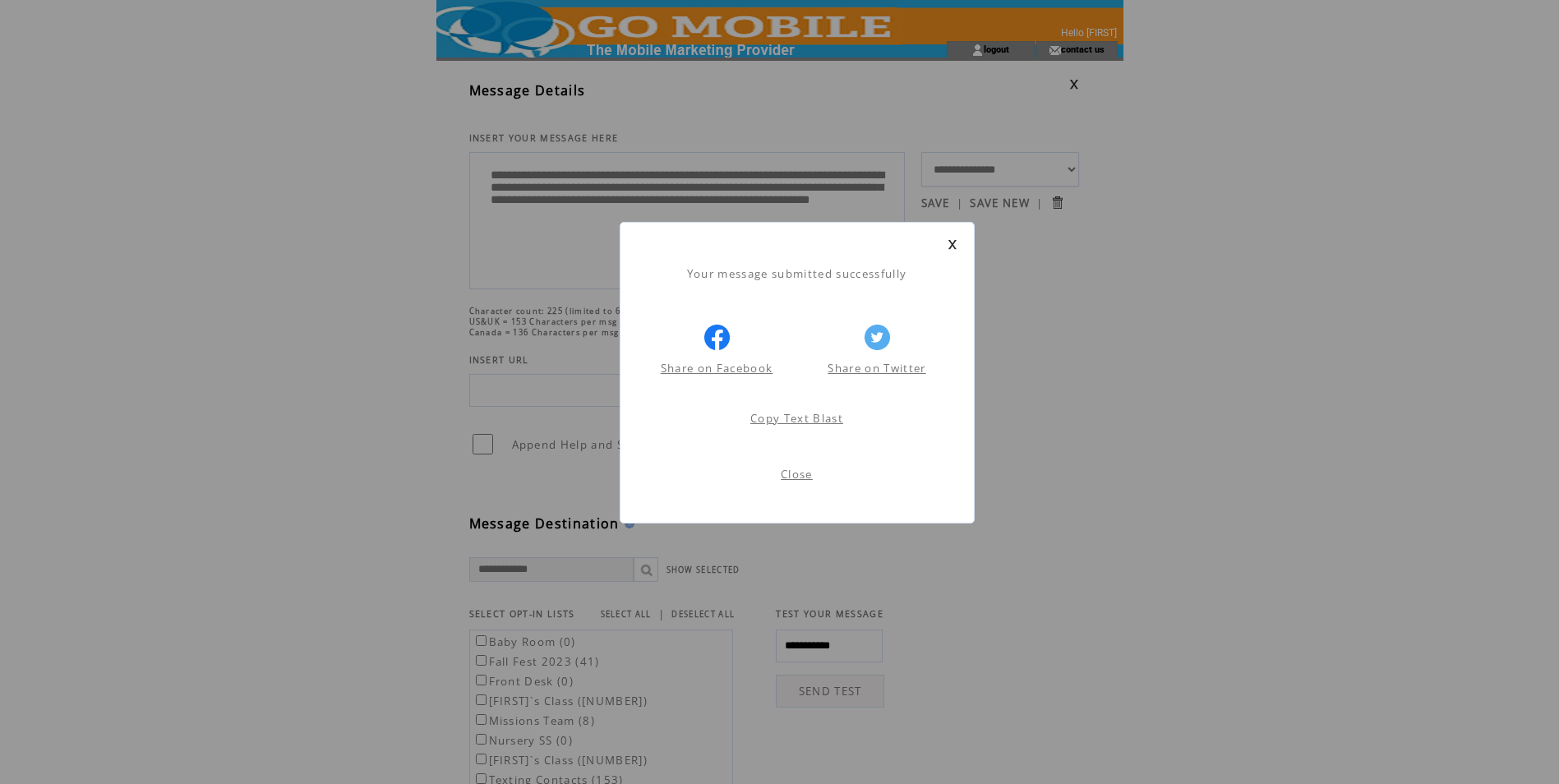 click on "Close" at bounding box center (796, 474) 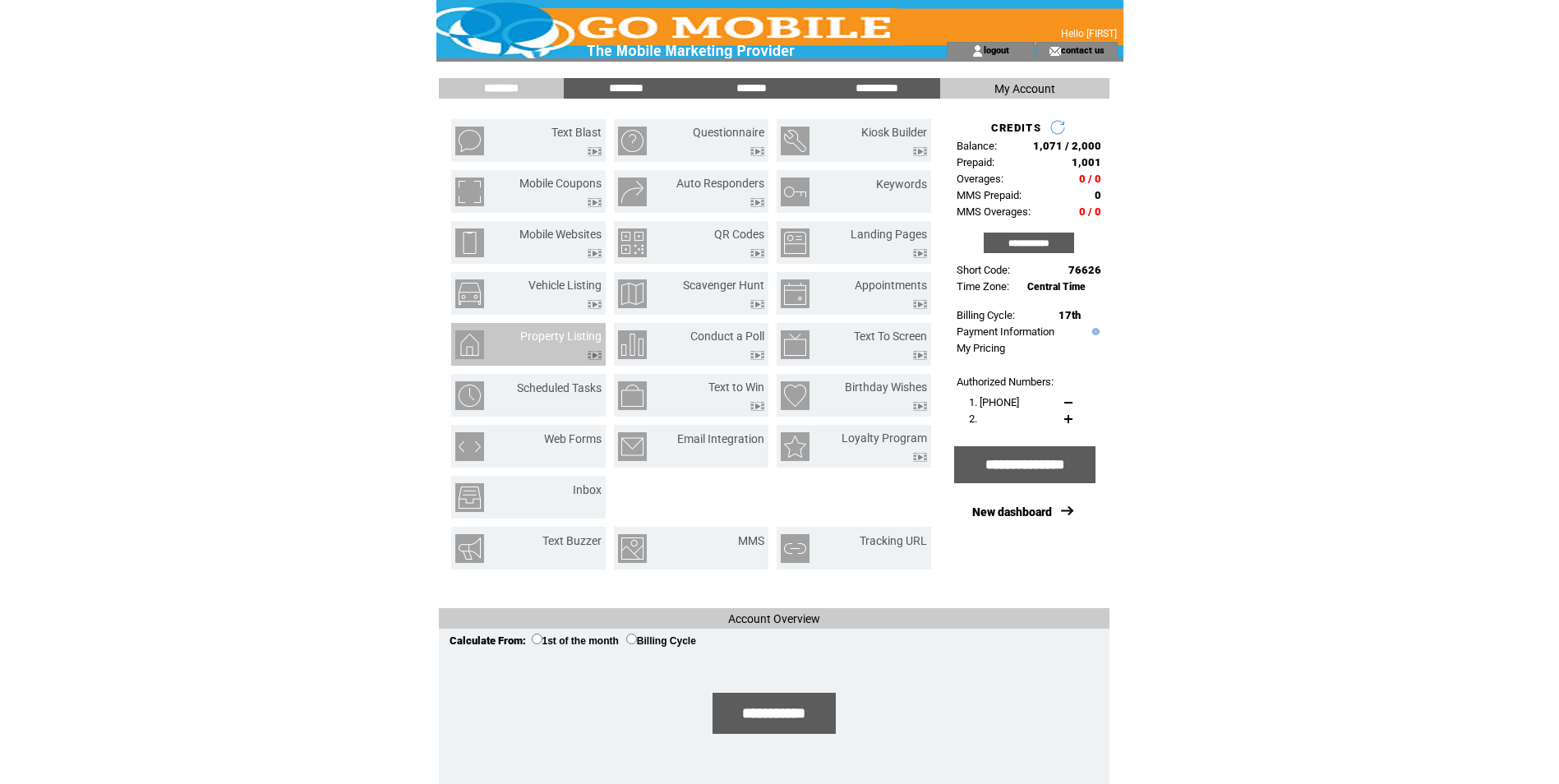 scroll, scrollTop: 0, scrollLeft: 0, axis: both 